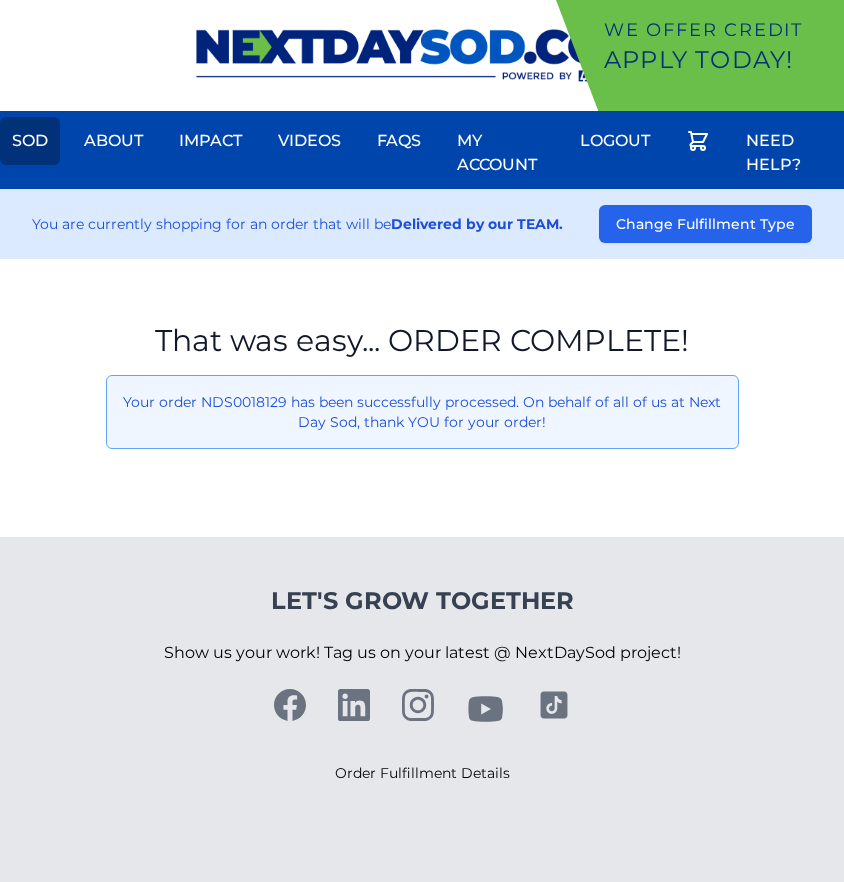 scroll, scrollTop: 0, scrollLeft: 0, axis: both 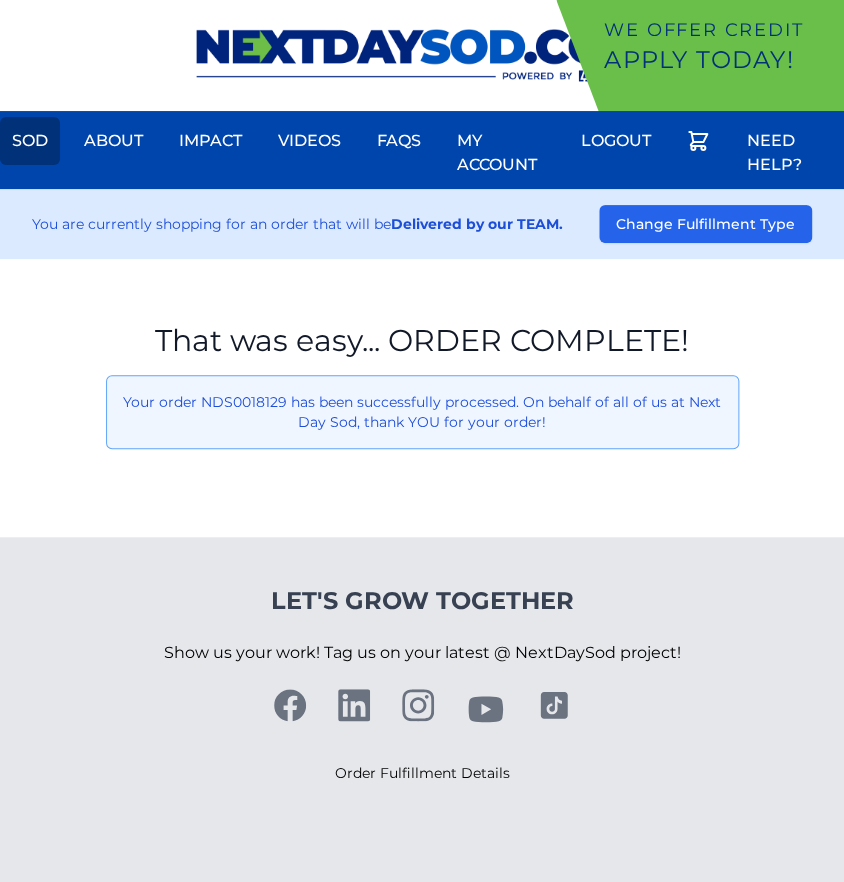 click on "Sod" at bounding box center [30, 141] 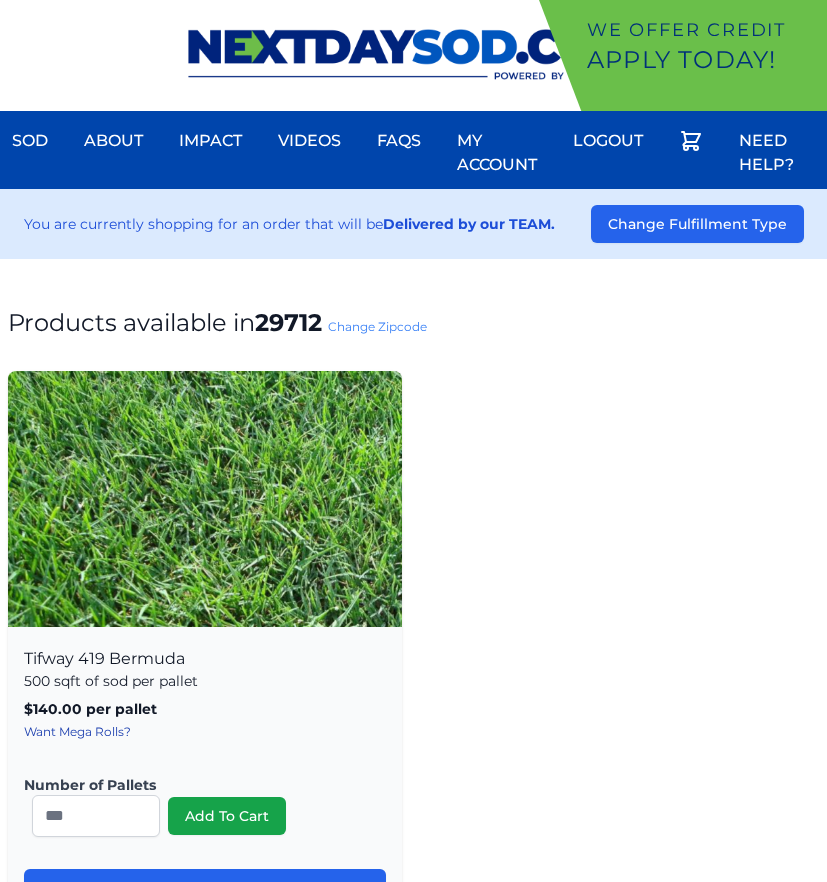scroll, scrollTop: 0, scrollLeft: 0, axis: both 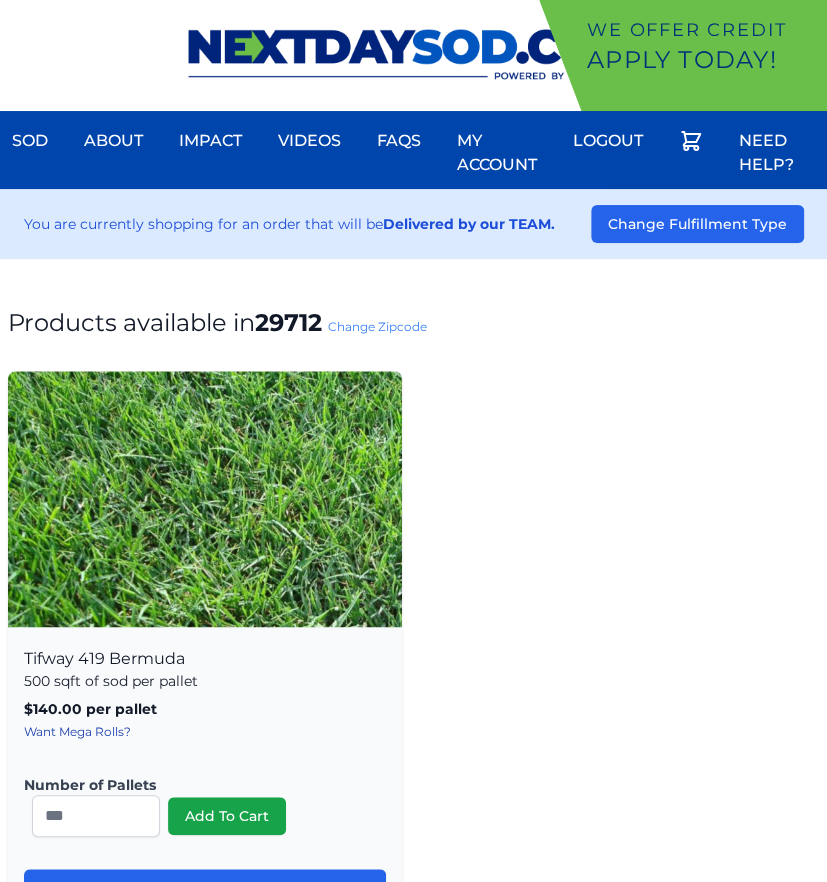 click on "Change Zipcode" at bounding box center (377, 326) 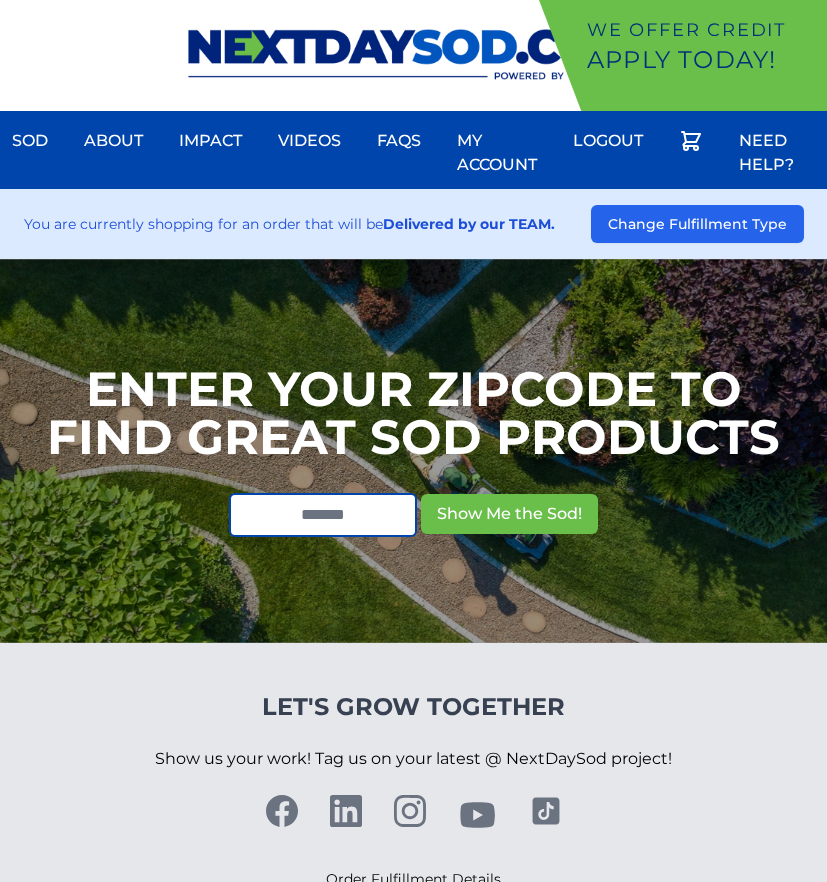 scroll, scrollTop: 0, scrollLeft: 0, axis: both 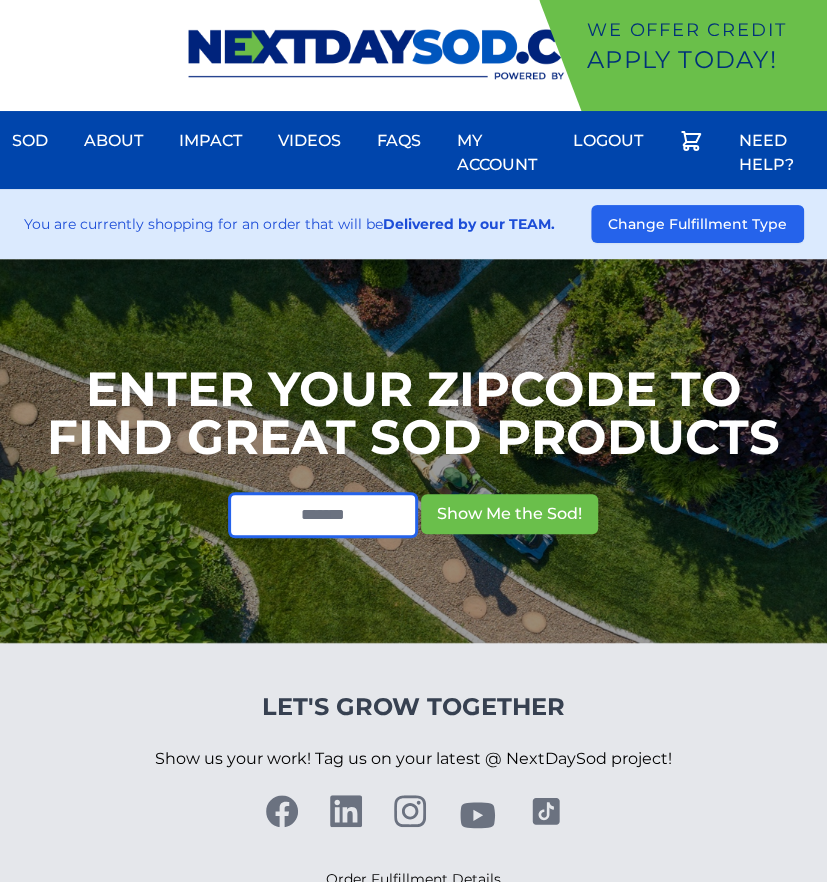 click at bounding box center [323, 515] 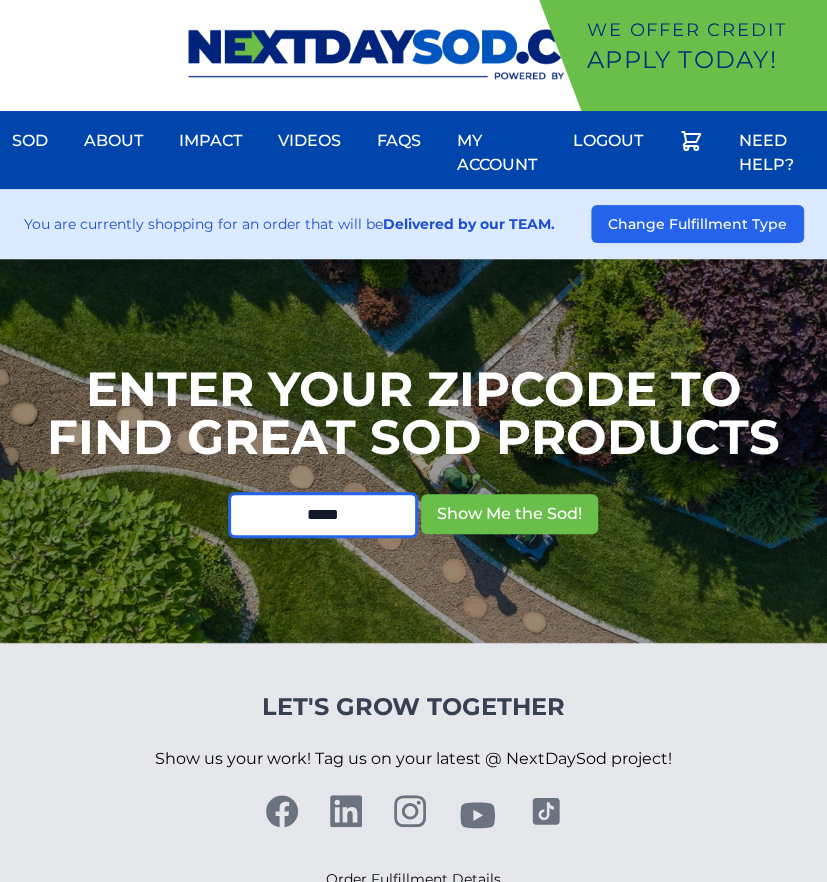 type on "*****" 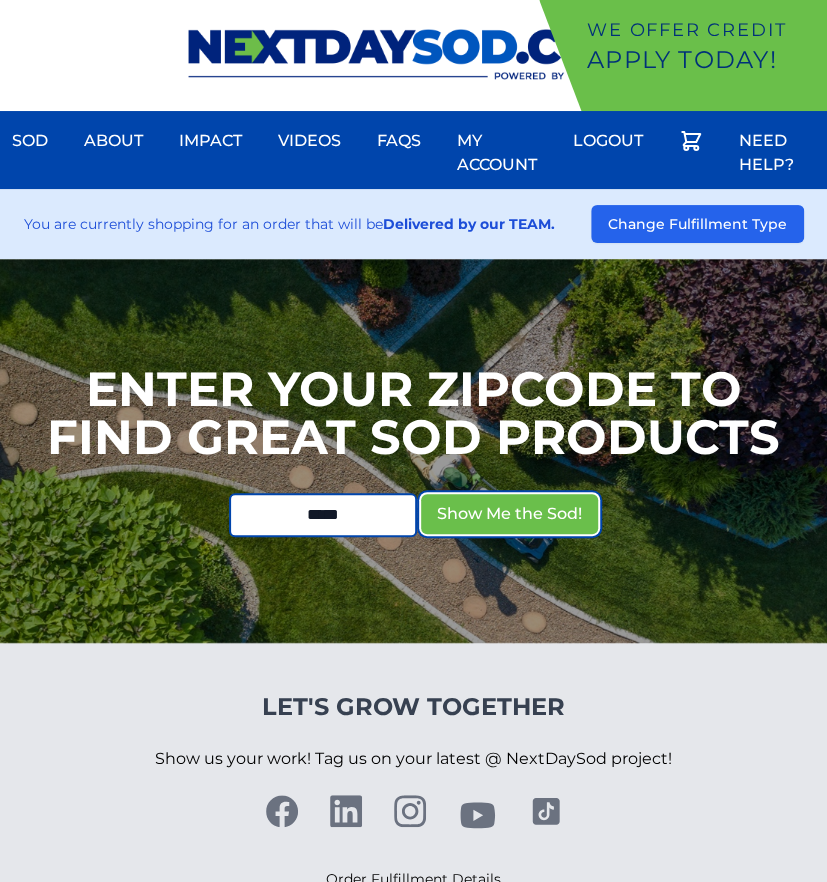 type 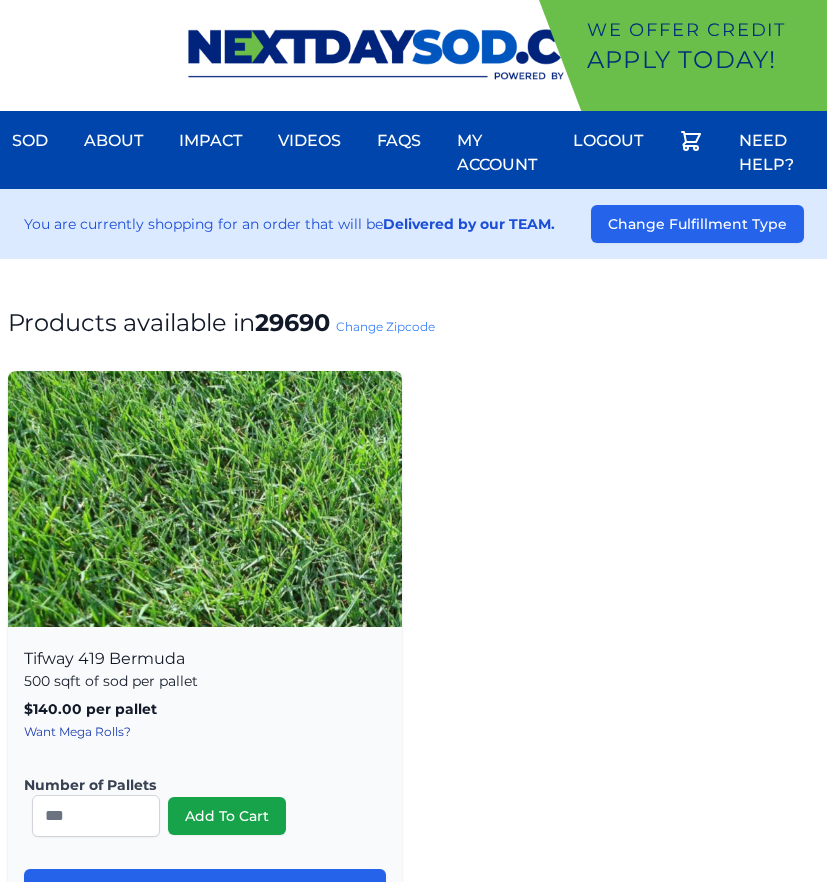scroll, scrollTop: 0, scrollLeft: 0, axis: both 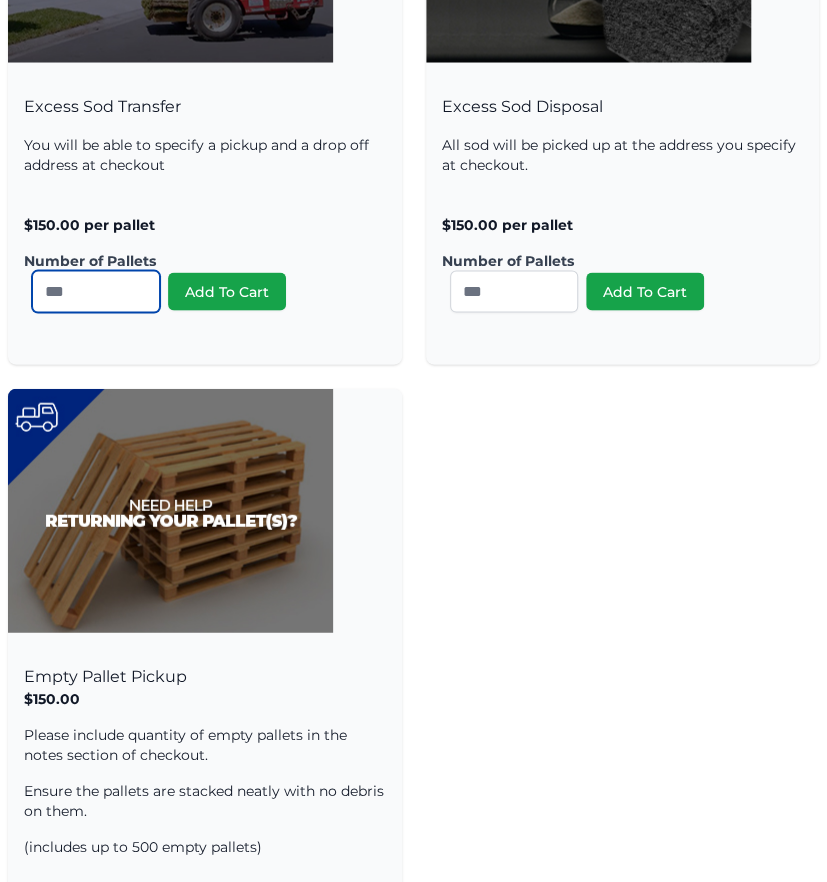 drag, startPoint x: 59, startPoint y: 284, endPoint x: -86, endPoint y: 292, distance: 145.22052 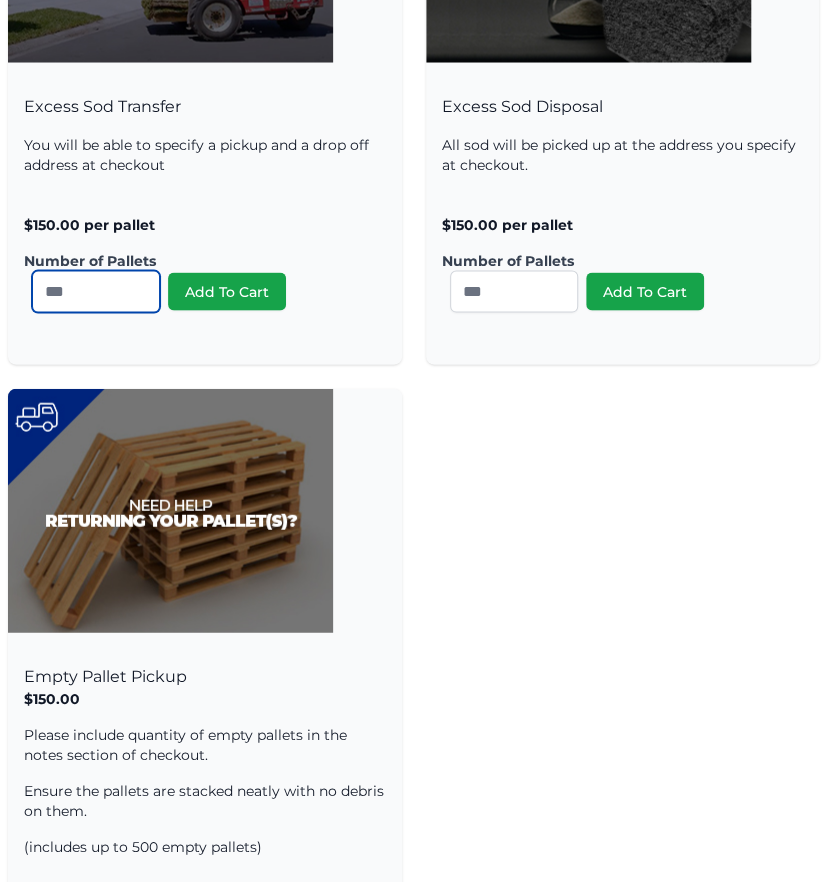 click on "We offer Credit
Apply Today!
Sod
About
Impact
Videos
FAQs
Need Help? My Account" at bounding box center [413, 66] 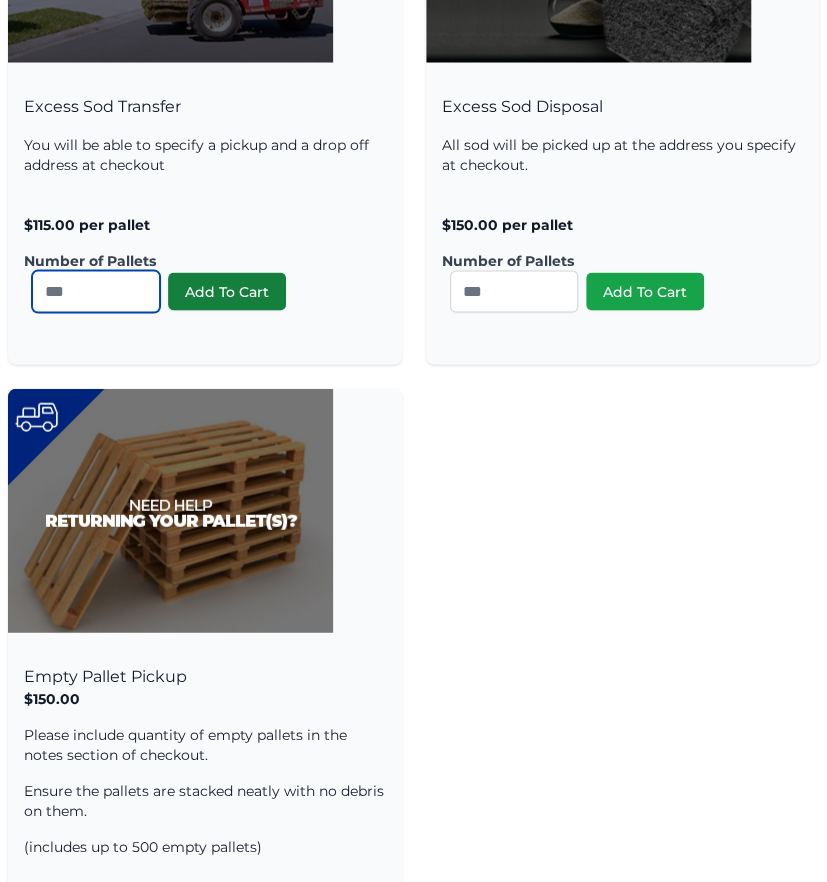 type on "*" 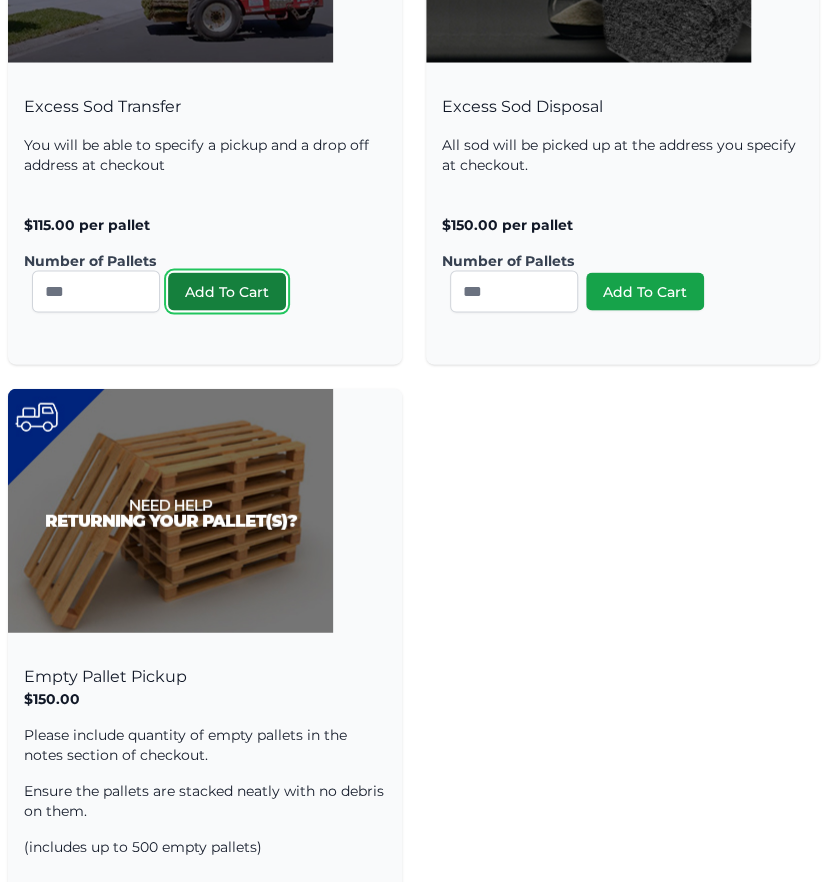 click on "Add To Cart" at bounding box center (227, 291) 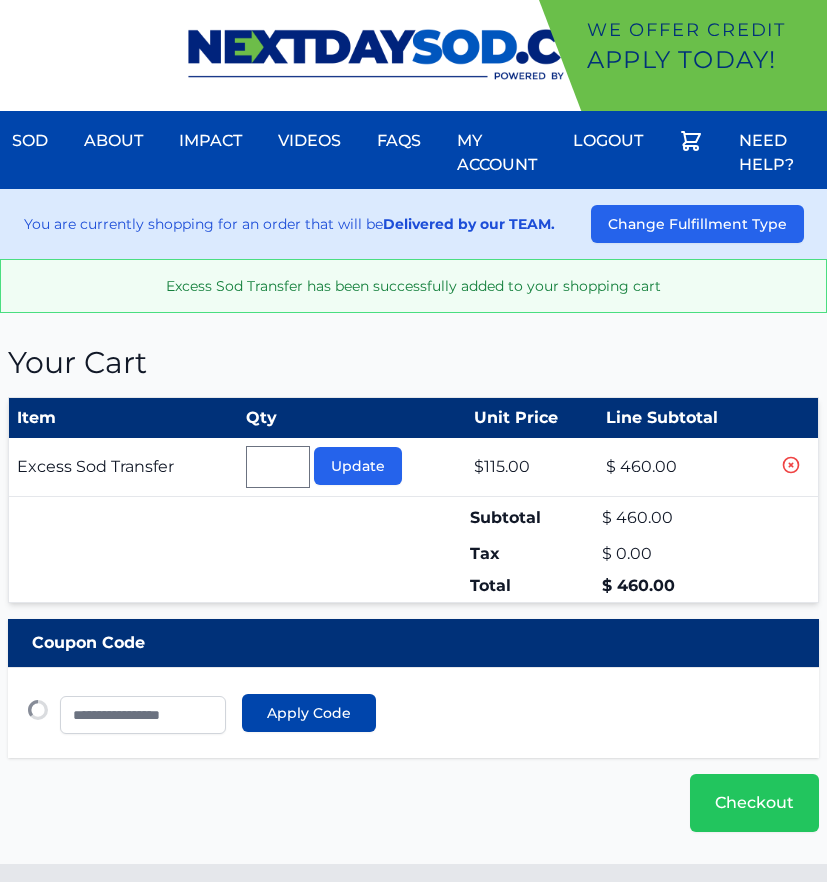 scroll, scrollTop: 0, scrollLeft: 0, axis: both 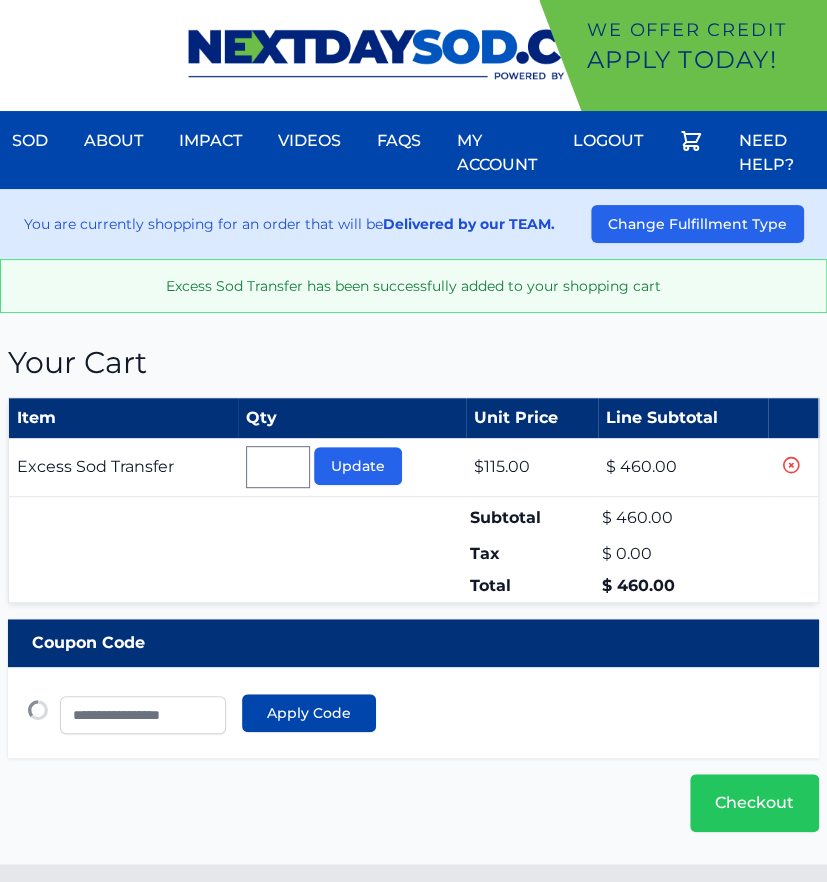 type 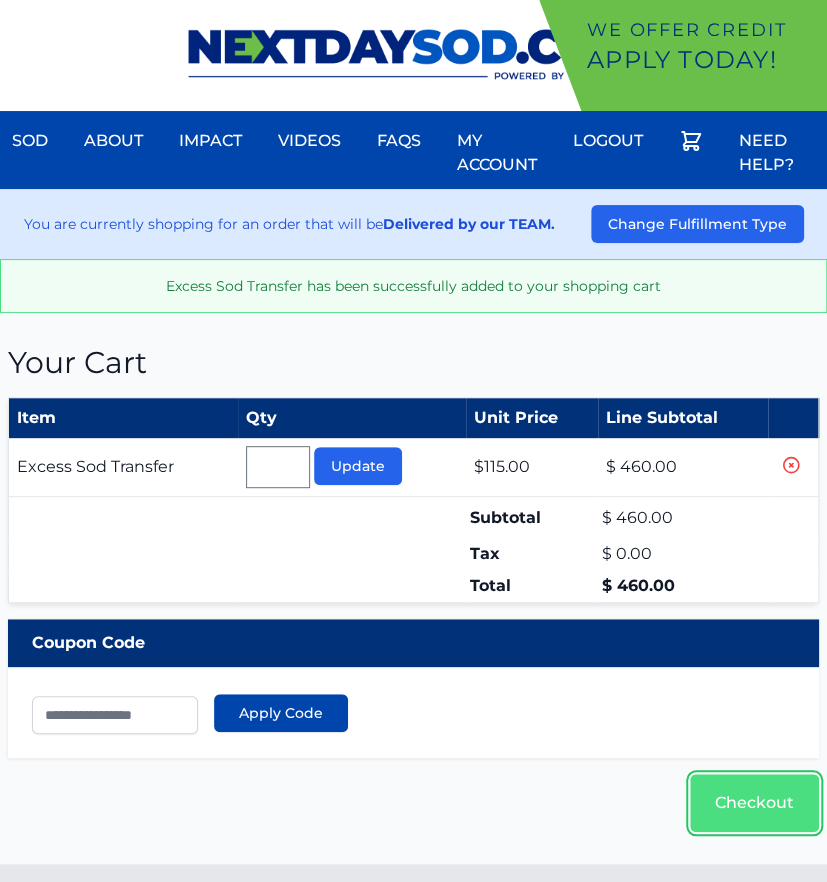 click on "Checkout" at bounding box center [754, 803] 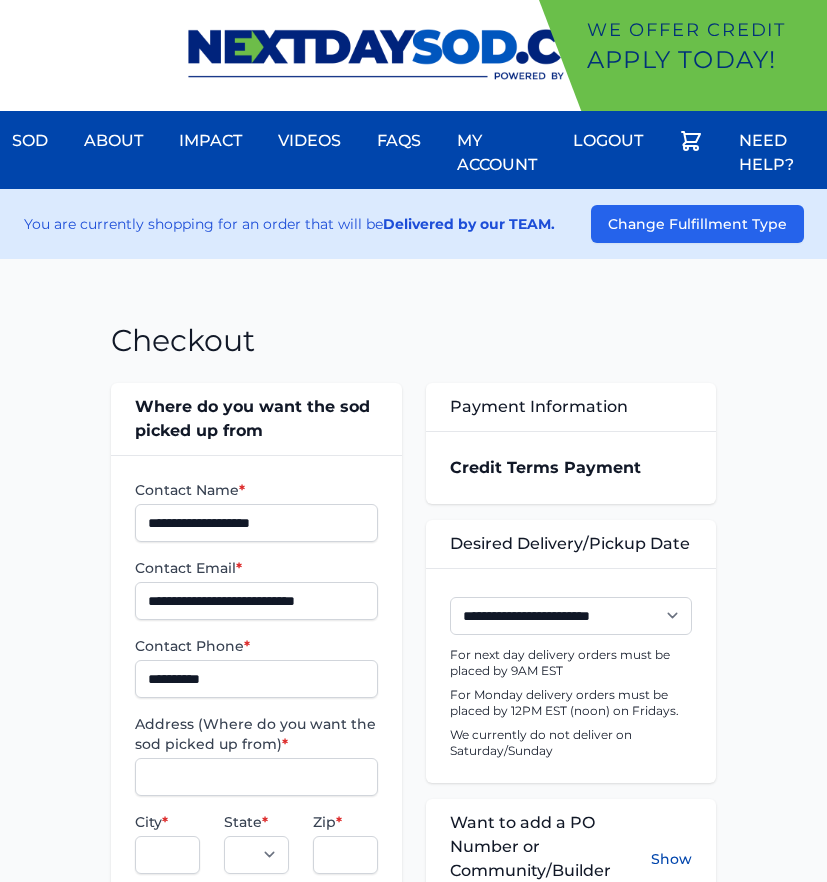 scroll, scrollTop: 0, scrollLeft: 0, axis: both 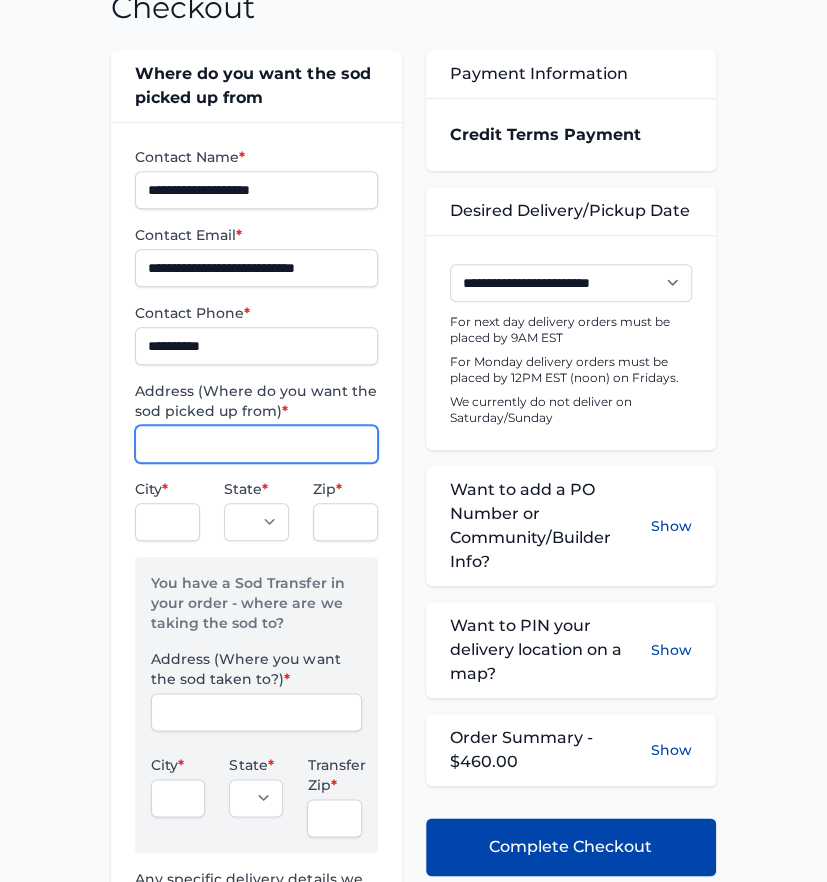 click on "Address (Where do you want the sod picked up from)
*" at bounding box center [256, 444] 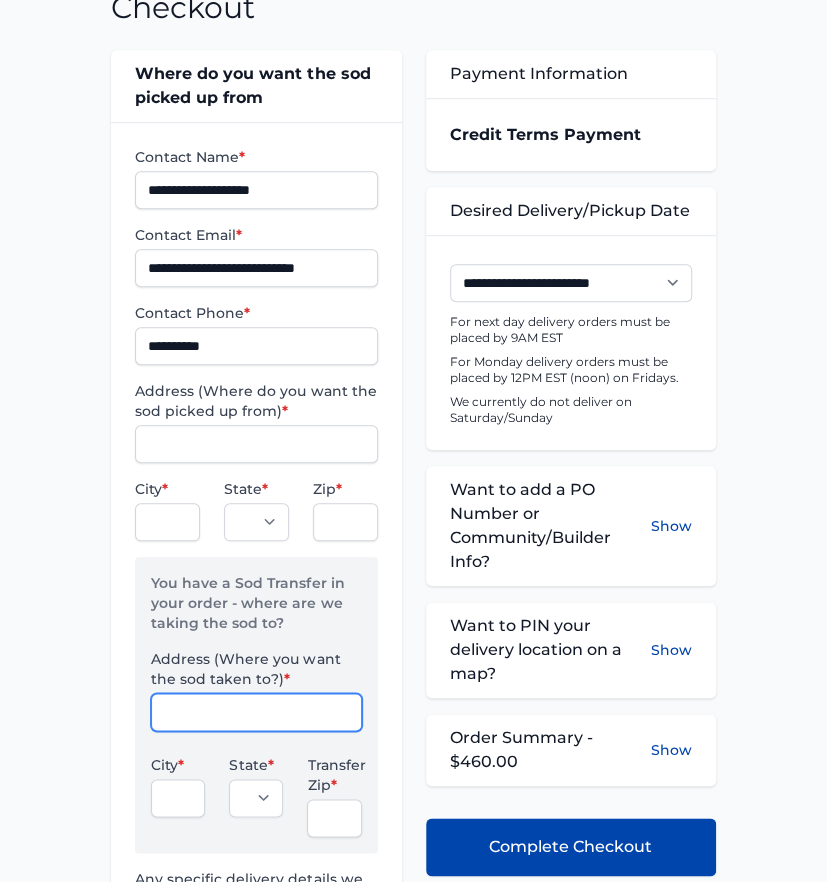 click on "Address (Where you want the sod taken to?)
*" at bounding box center (256, 712) 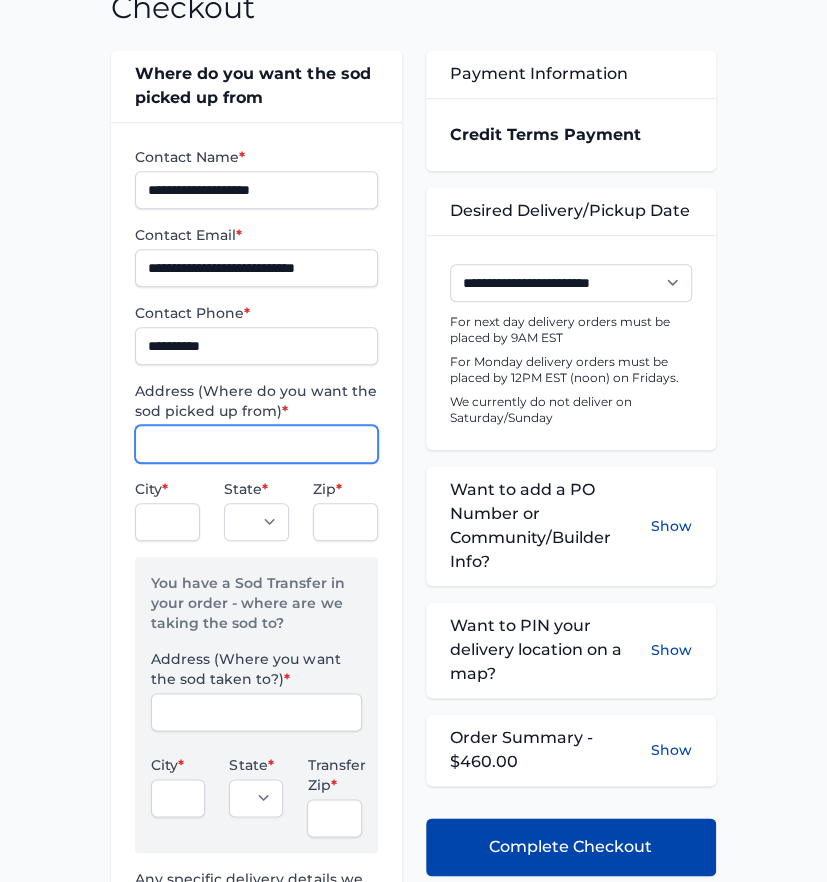 click on "Address (Where do you want the sod picked up from)
*" at bounding box center (256, 444) 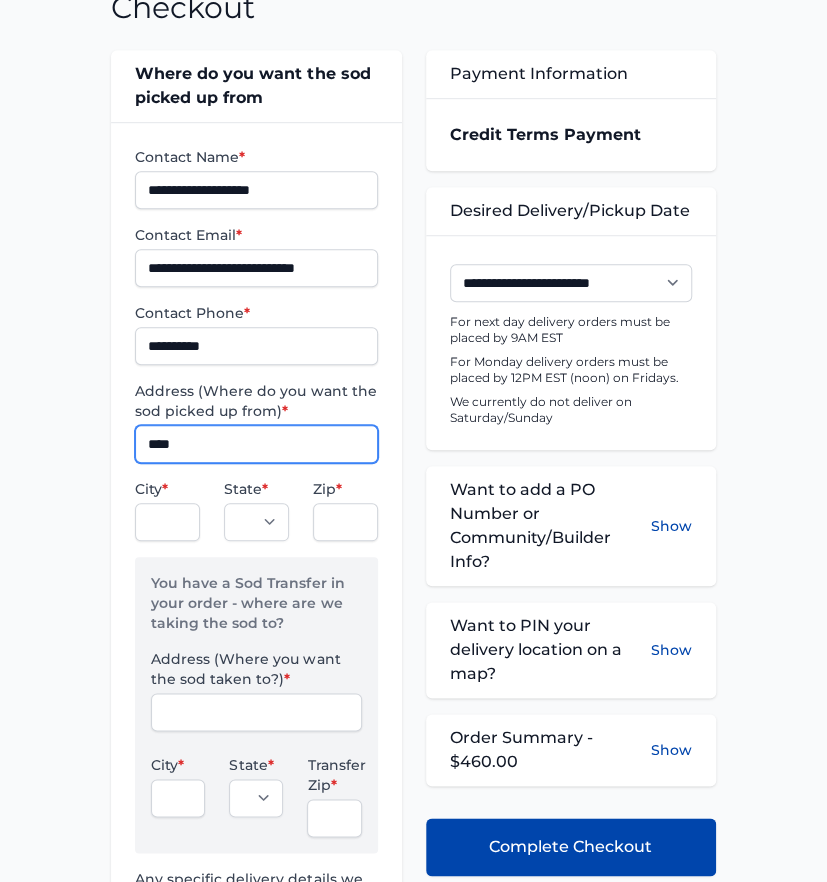type on "**********" 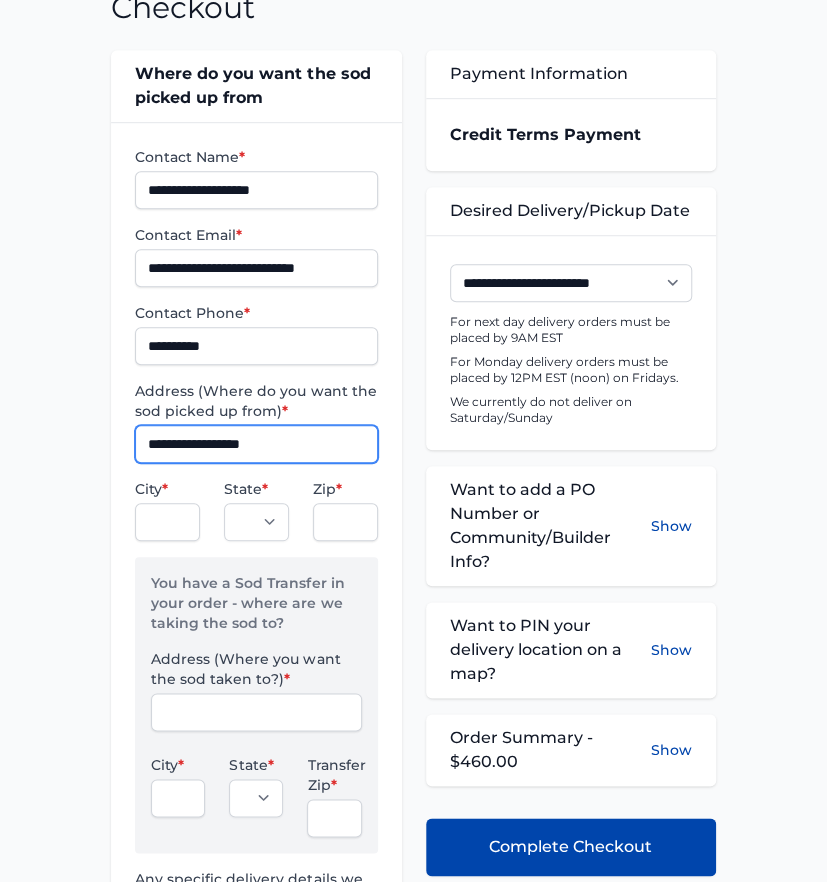 type on "**********" 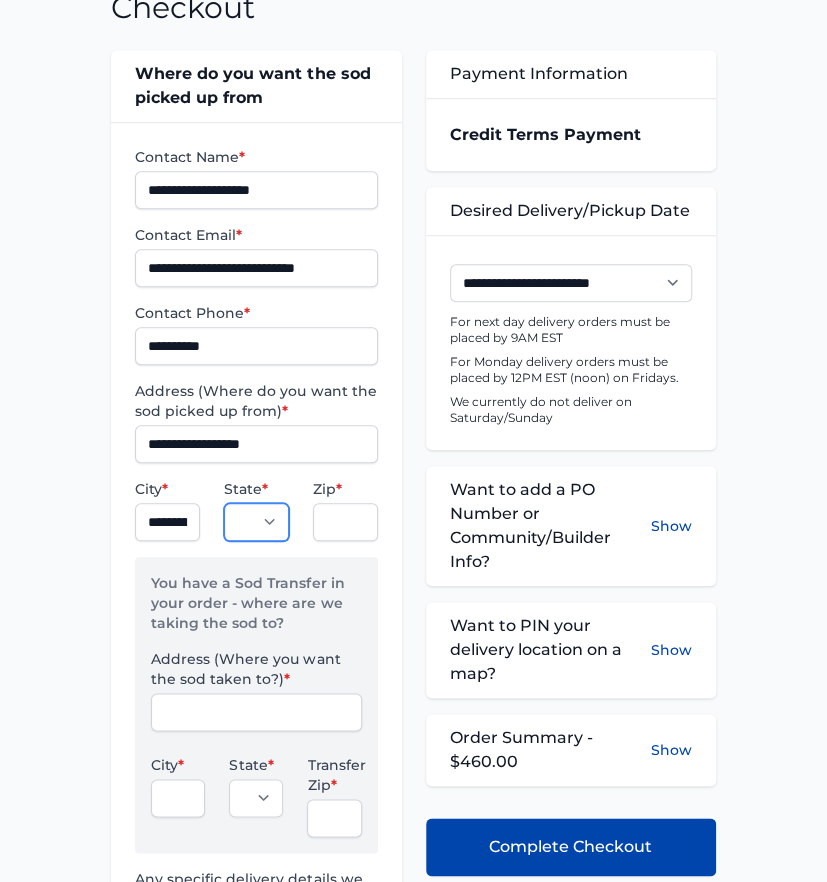 select on "**" 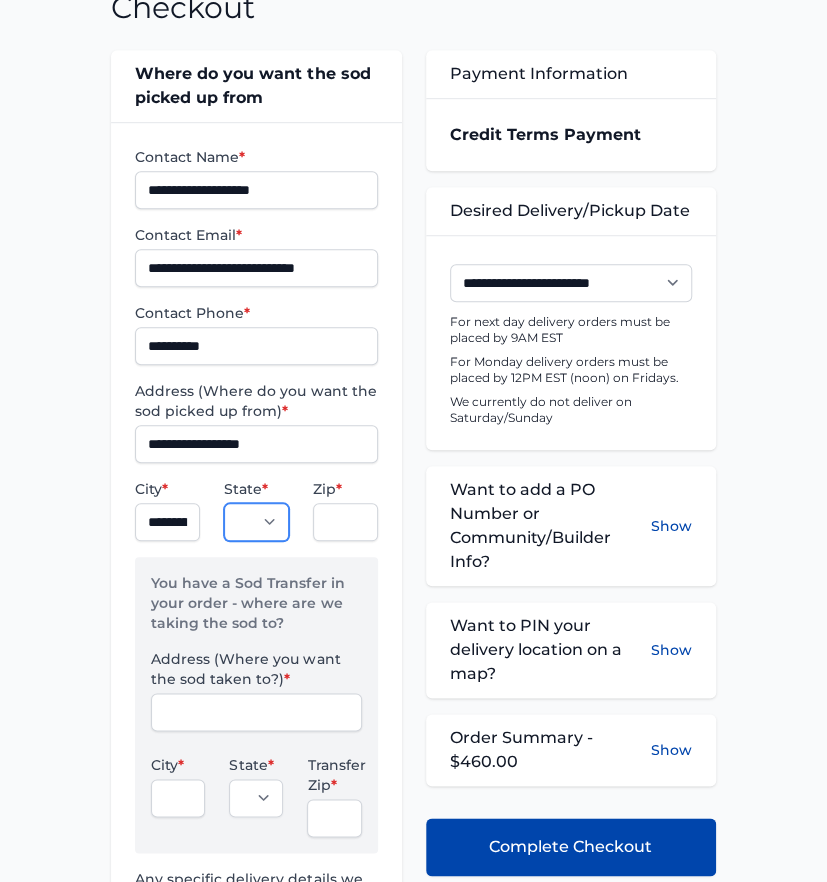 type on "*****" 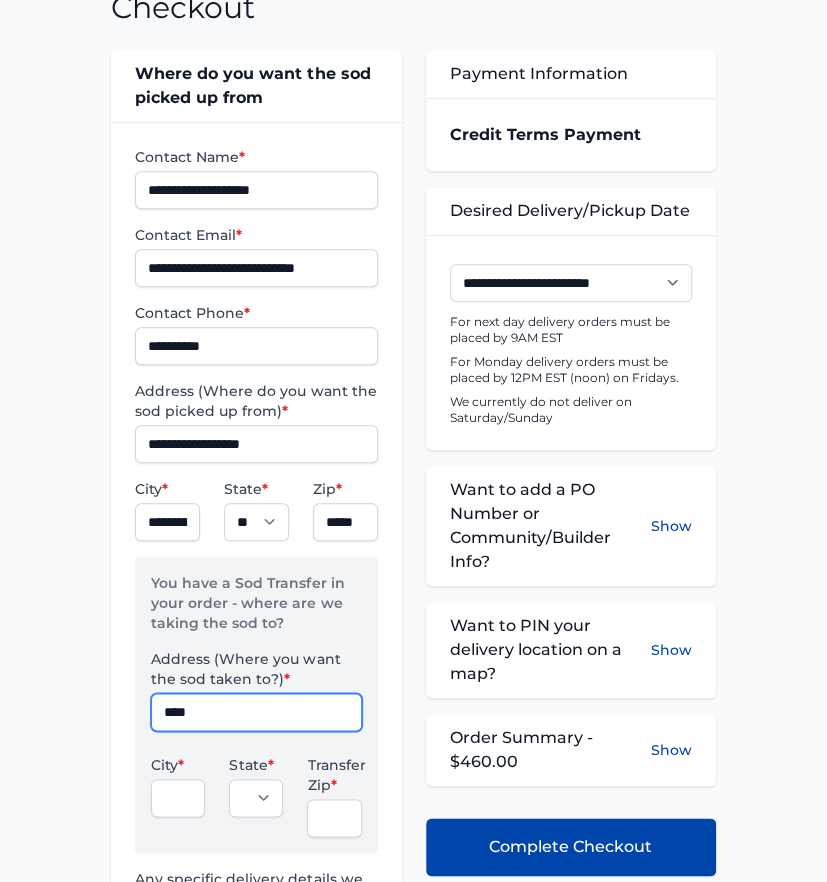 type on "**********" 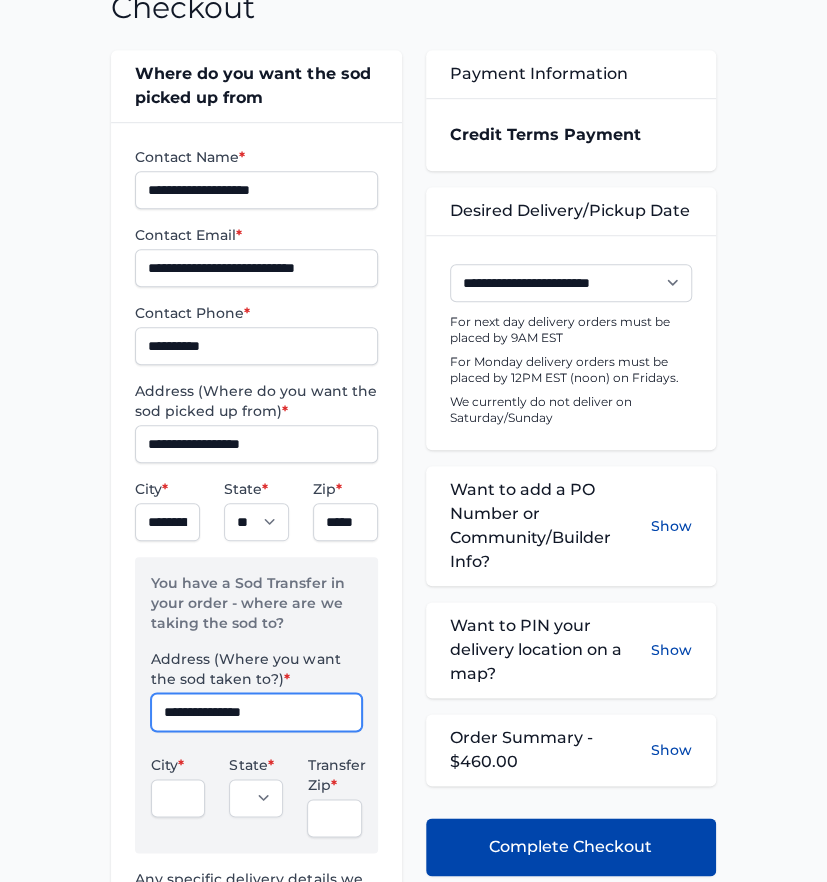 type on "*******" 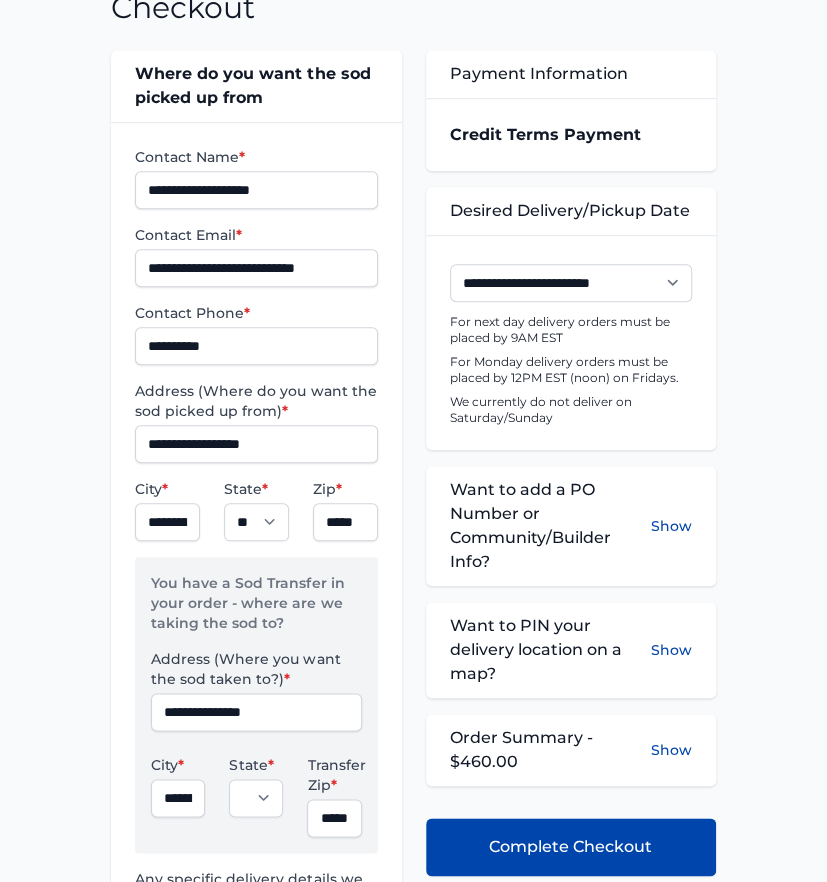 scroll, scrollTop: 822, scrollLeft: 0, axis: vertical 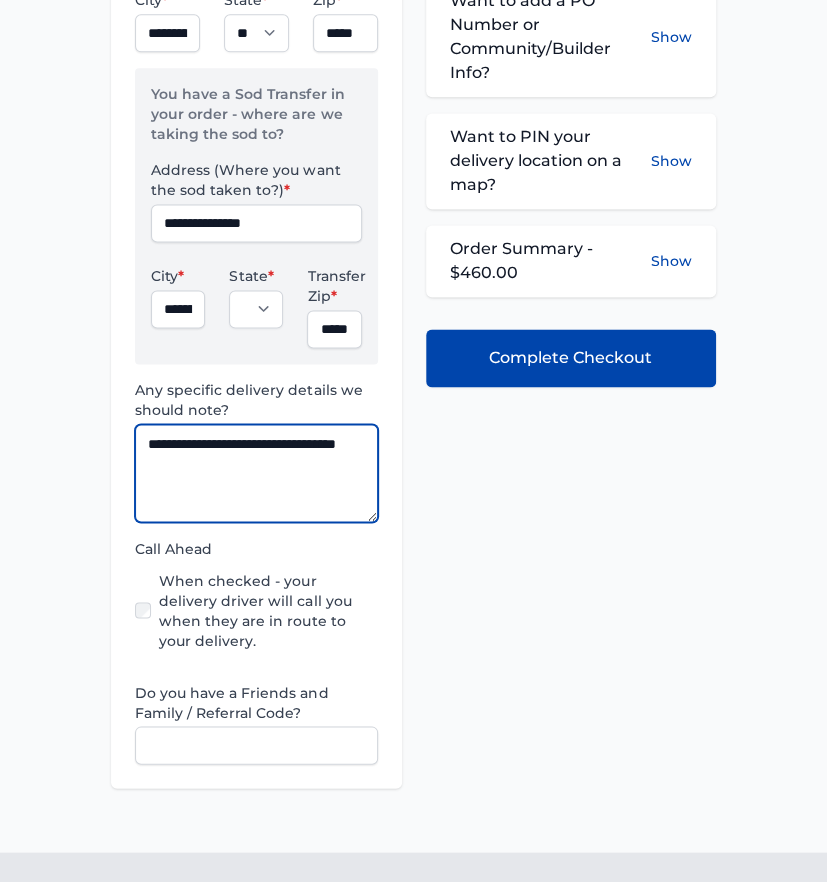 paste on "**********" 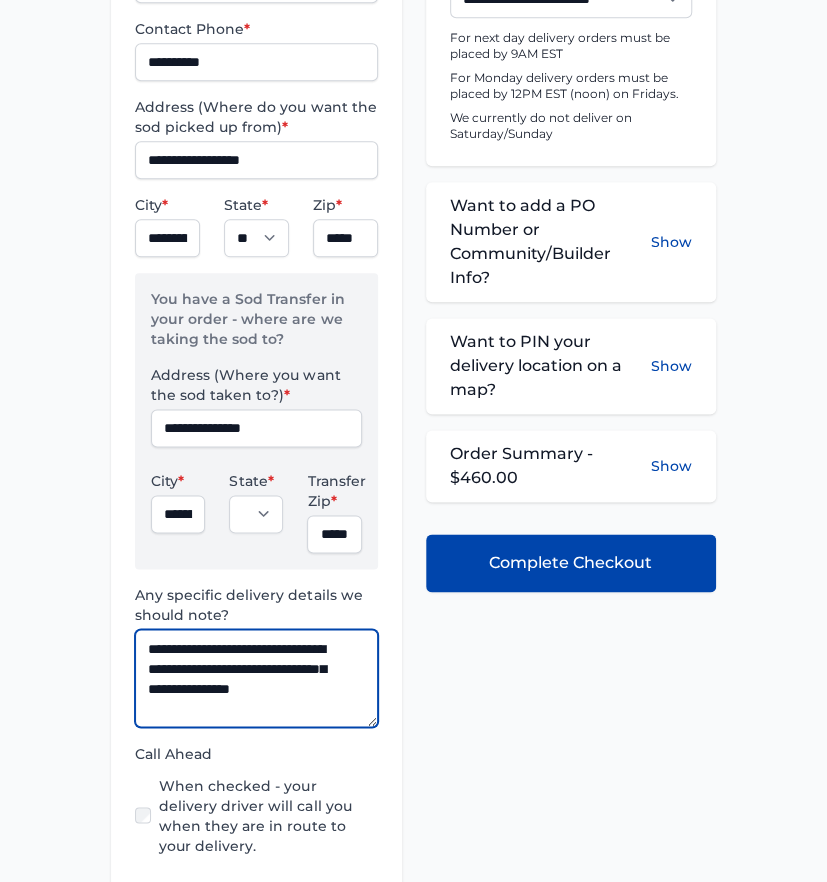 scroll, scrollTop: 377, scrollLeft: 0, axis: vertical 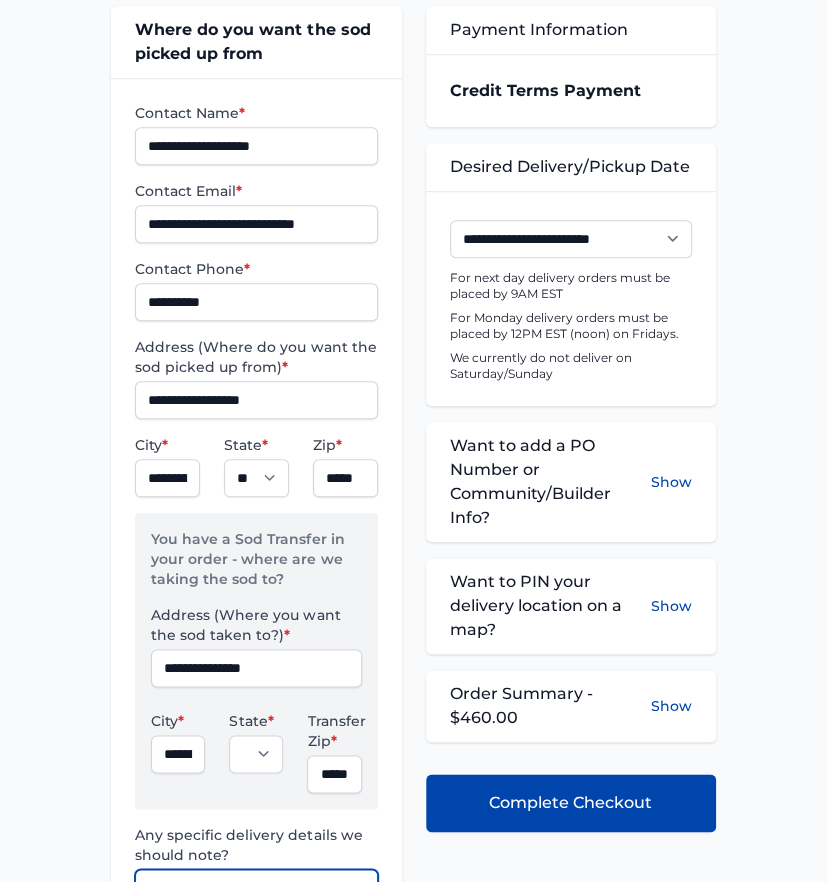 type on "**********" 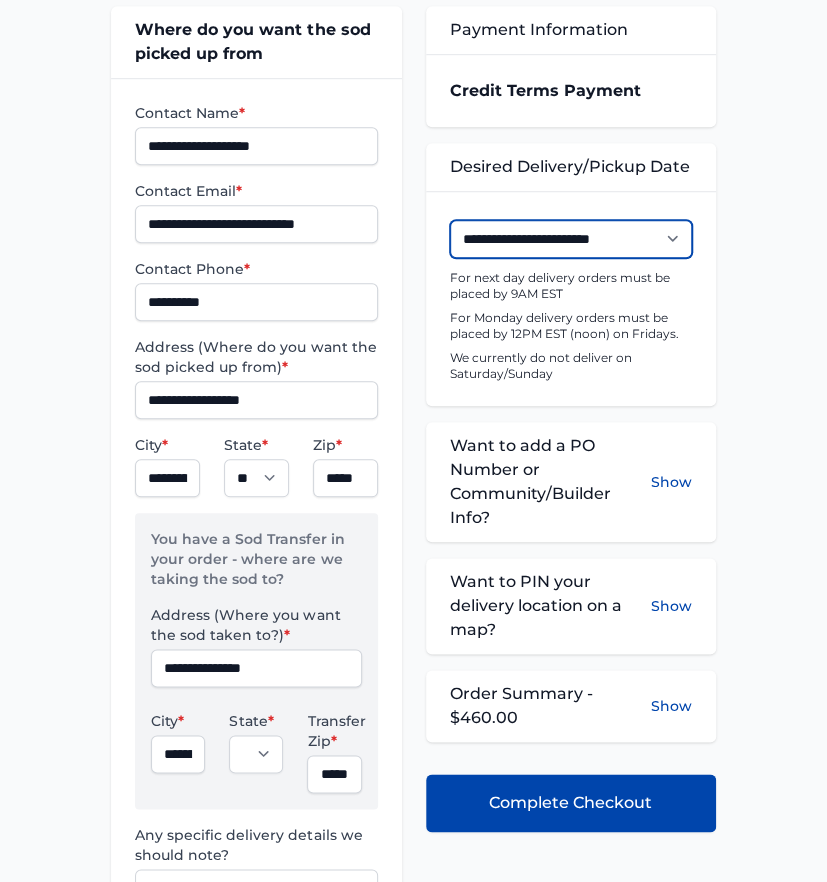 click on "**********" at bounding box center [571, 239] 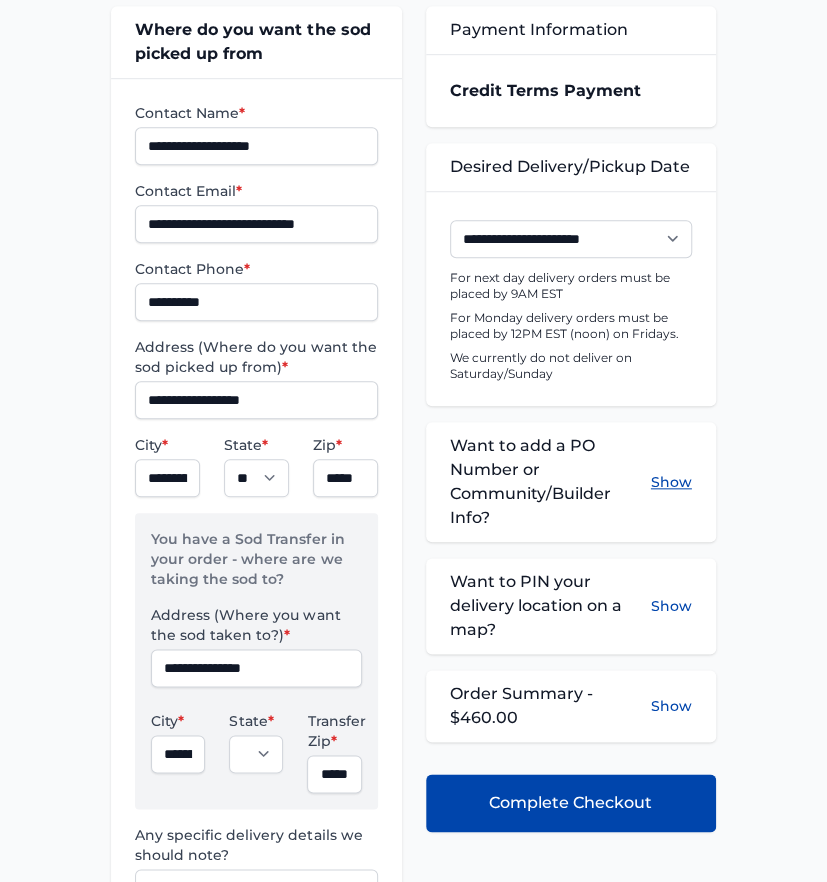 click on "Show" at bounding box center [671, 482] 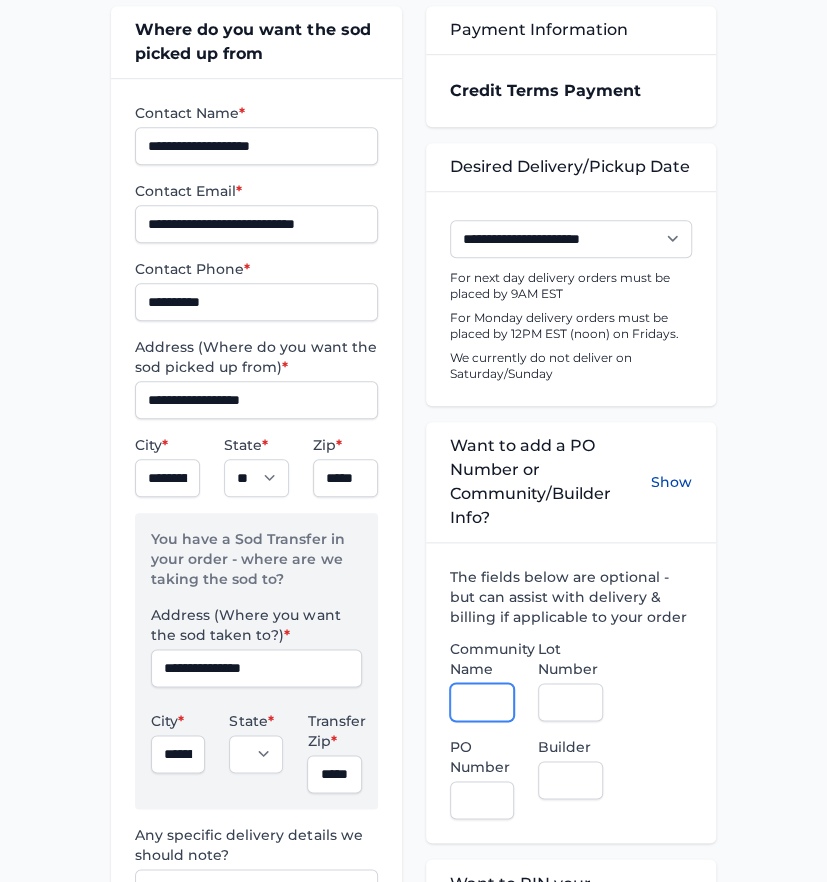 click on "Community Name" at bounding box center (482, 702) 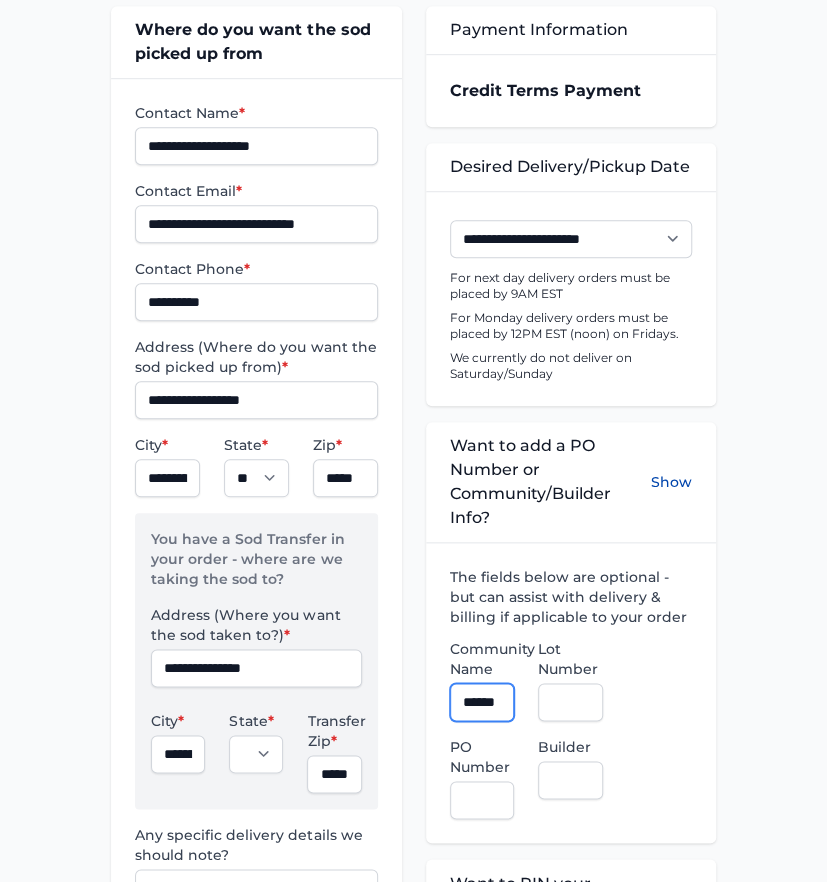 scroll, scrollTop: 0, scrollLeft: 7, axis: horizontal 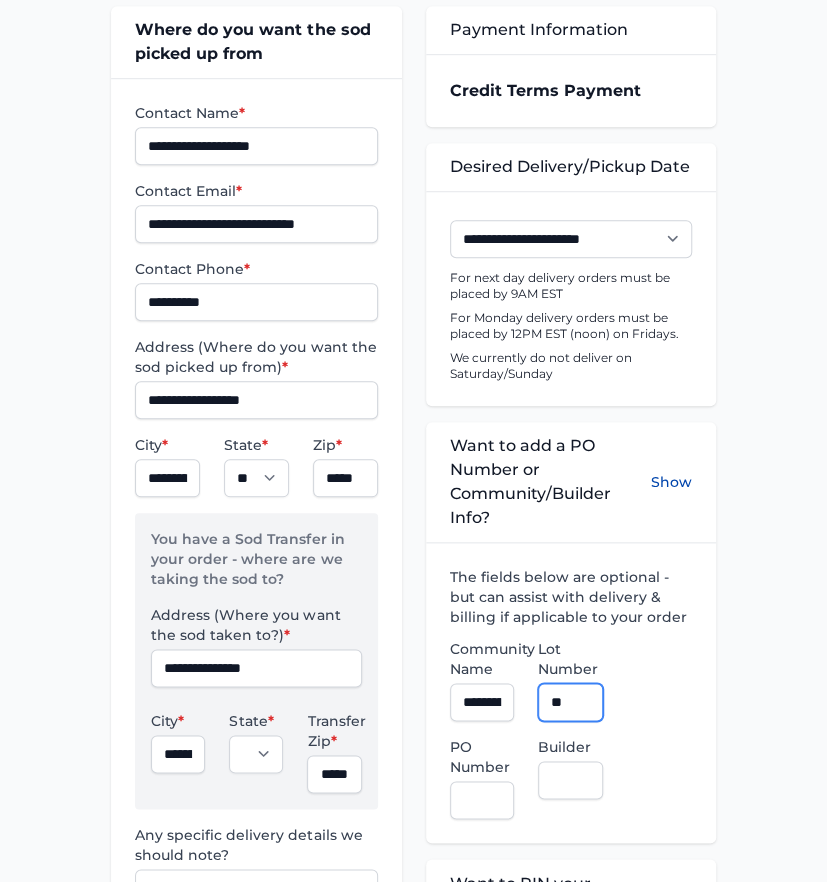 type on "**" 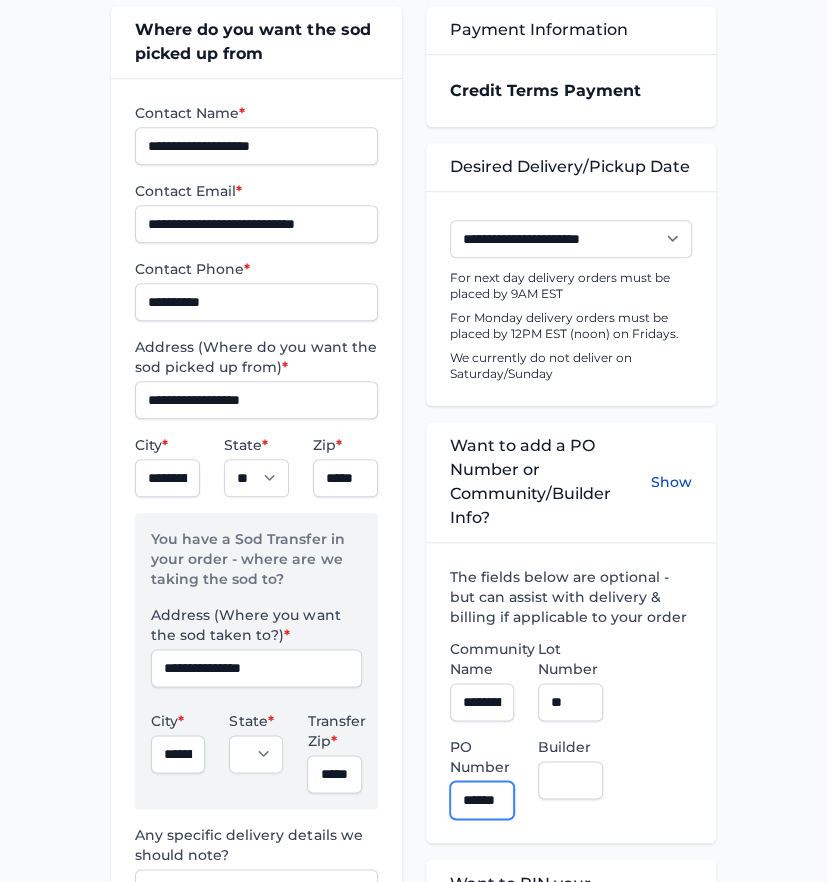 scroll, scrollTop: 0, scrollLeft: 13, axis: horizontal 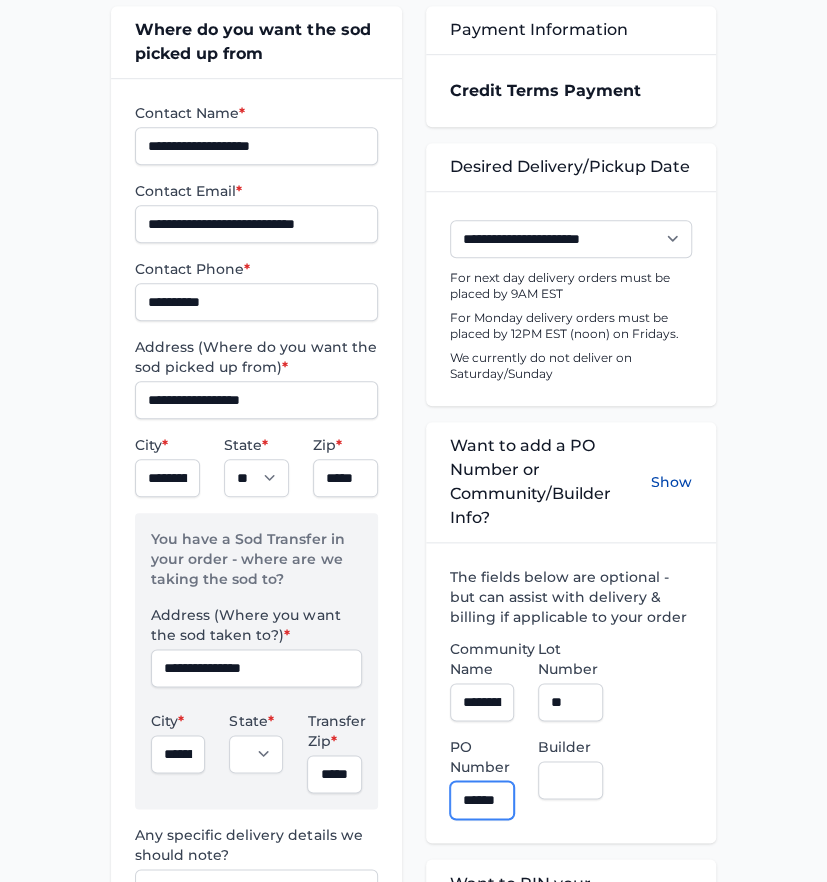 type on "******" 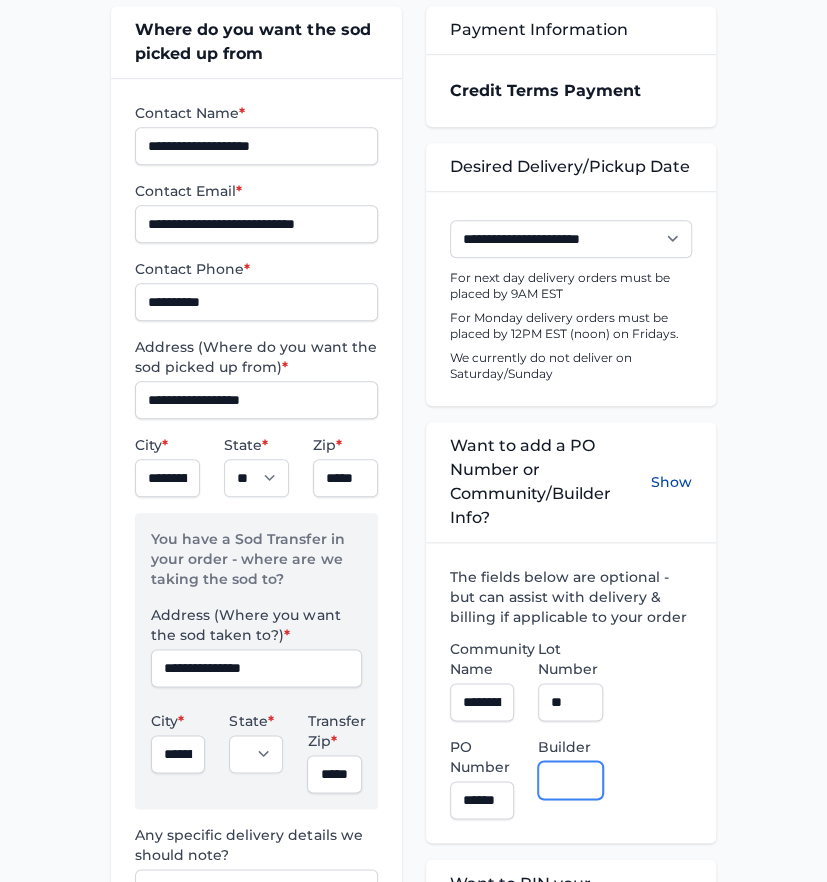 scroll, scrollTop: 0, scrollLeft: 0, axis: both 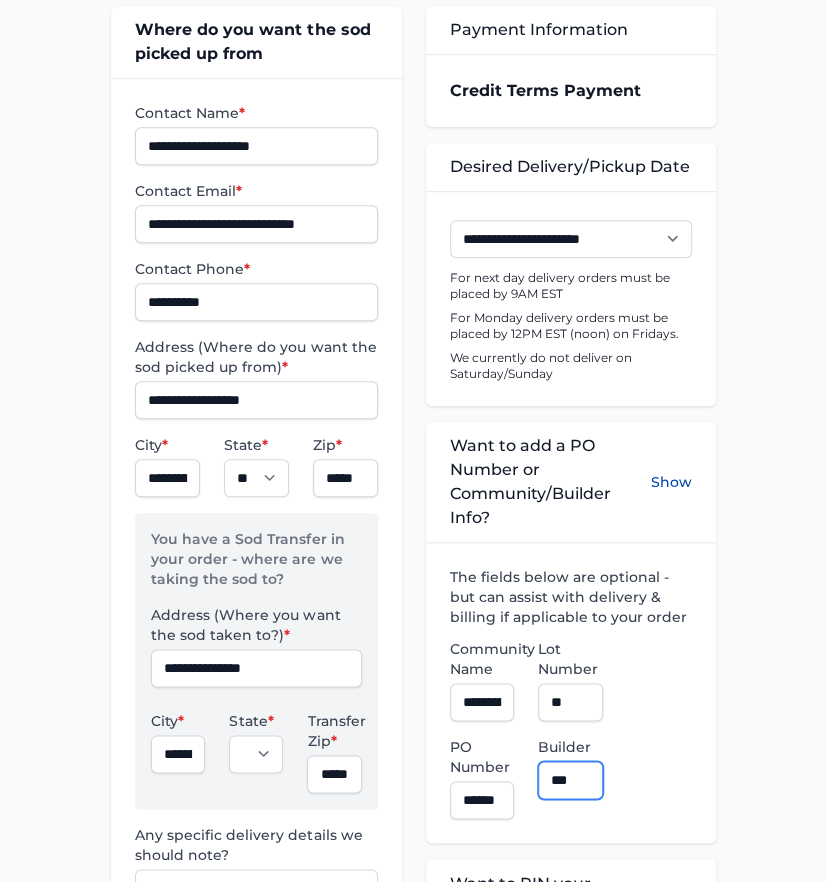 type on "**********" 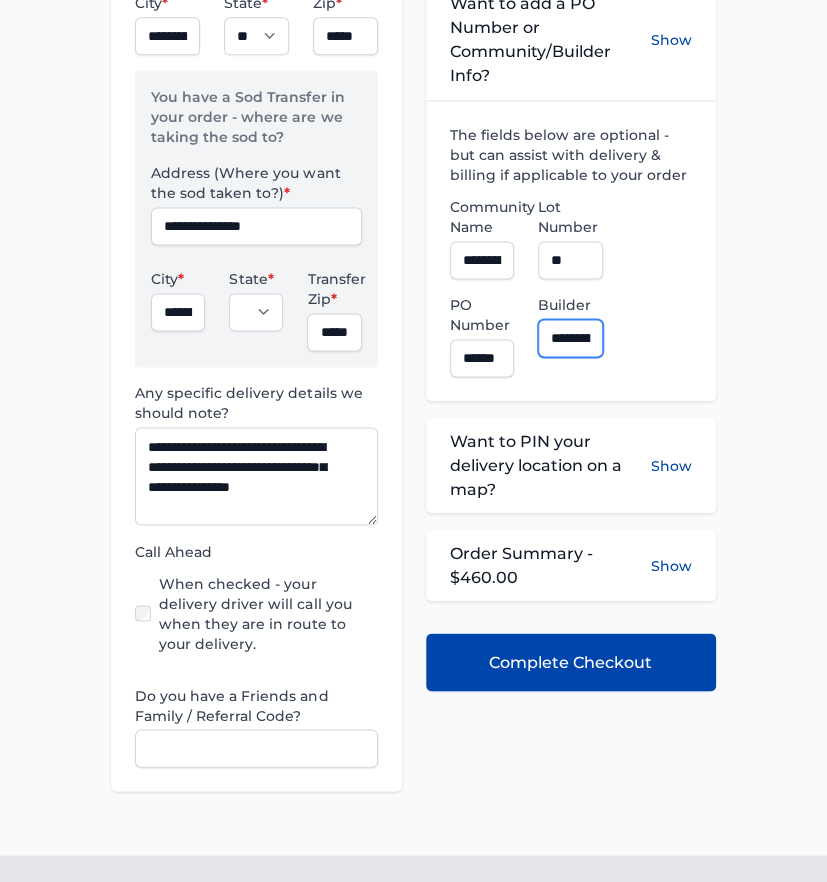 scroll, scrollTop: 822, scrollLeft: 0, axis: vertical 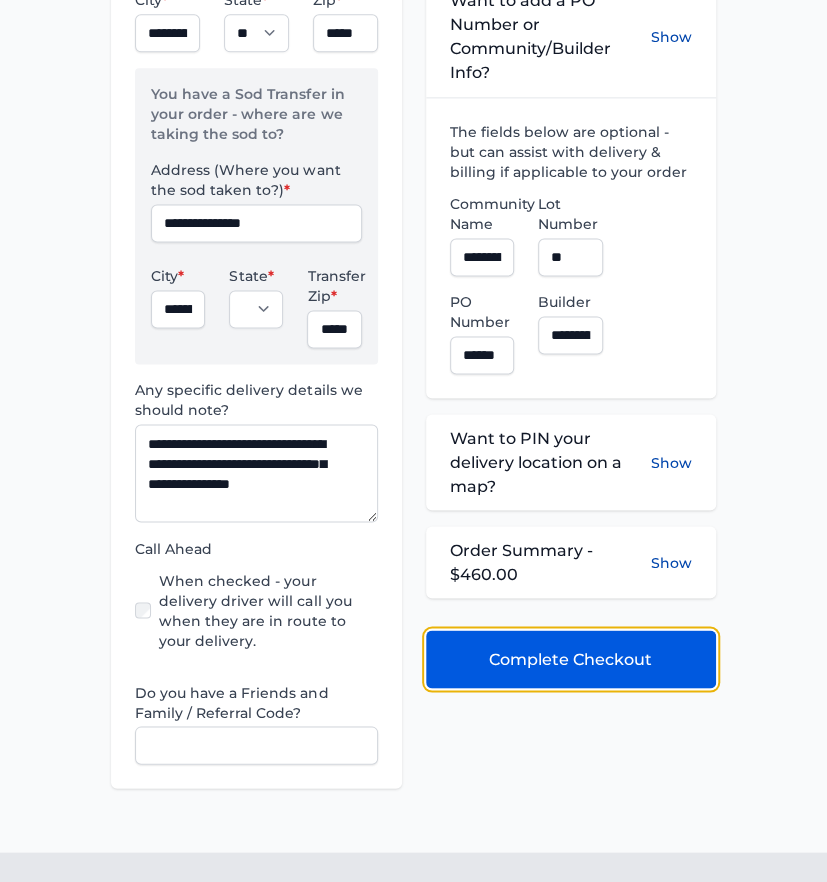 click on "Complete Checkout" at bounding box center (570, 659) 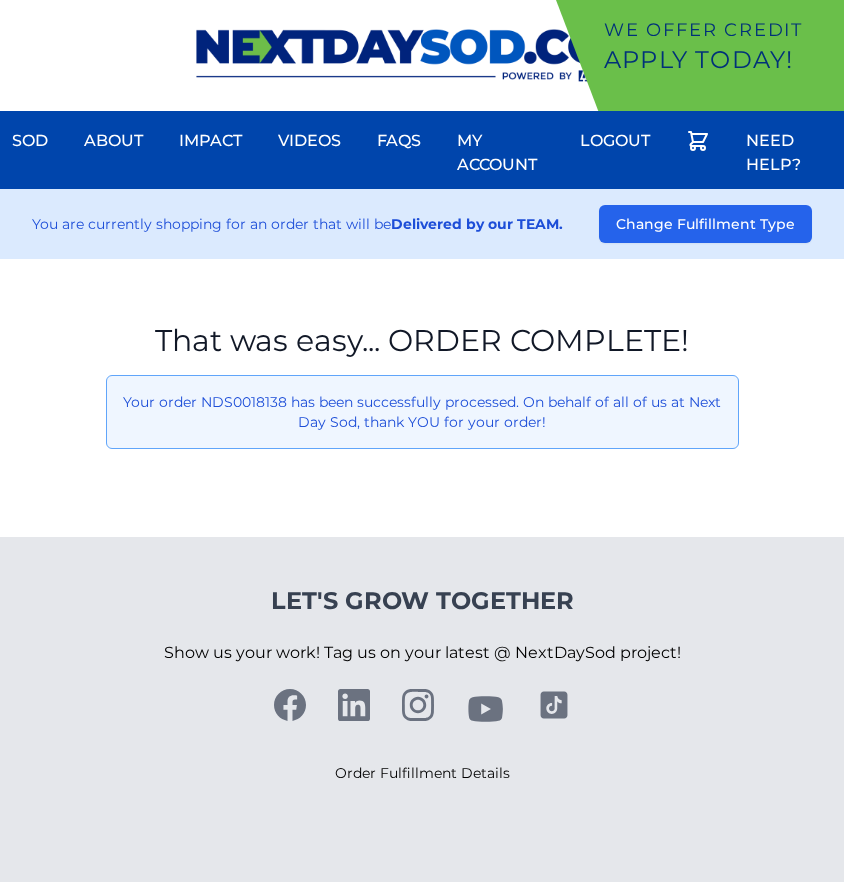 scroll, scrollTop: 0, scrollLeft: 0, axis: both 